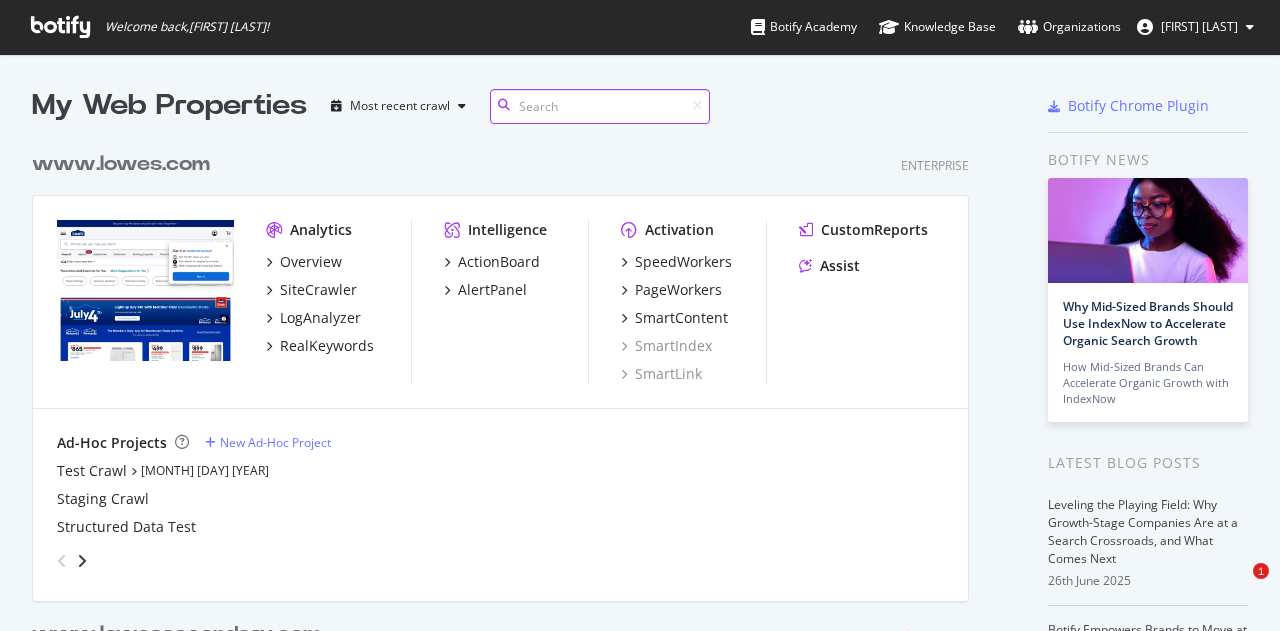 scroll, scrollTop: 0, scrollLeft: 0, axis: both 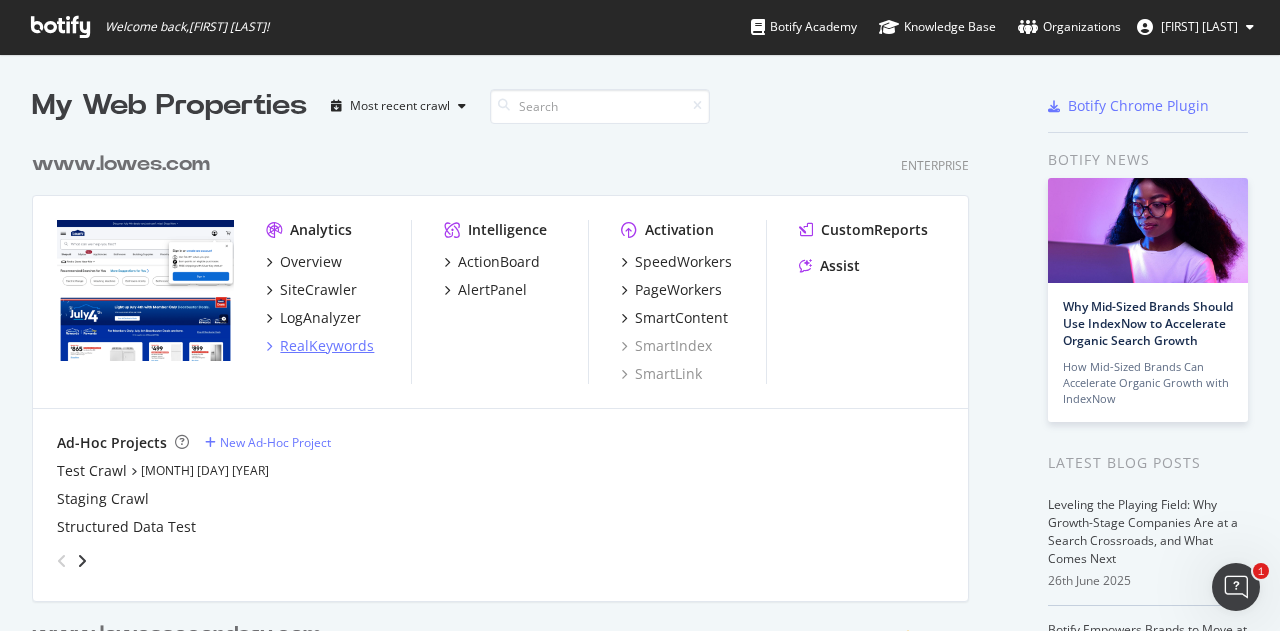 click on "RealKeywords" at bounding box center (327, 346) 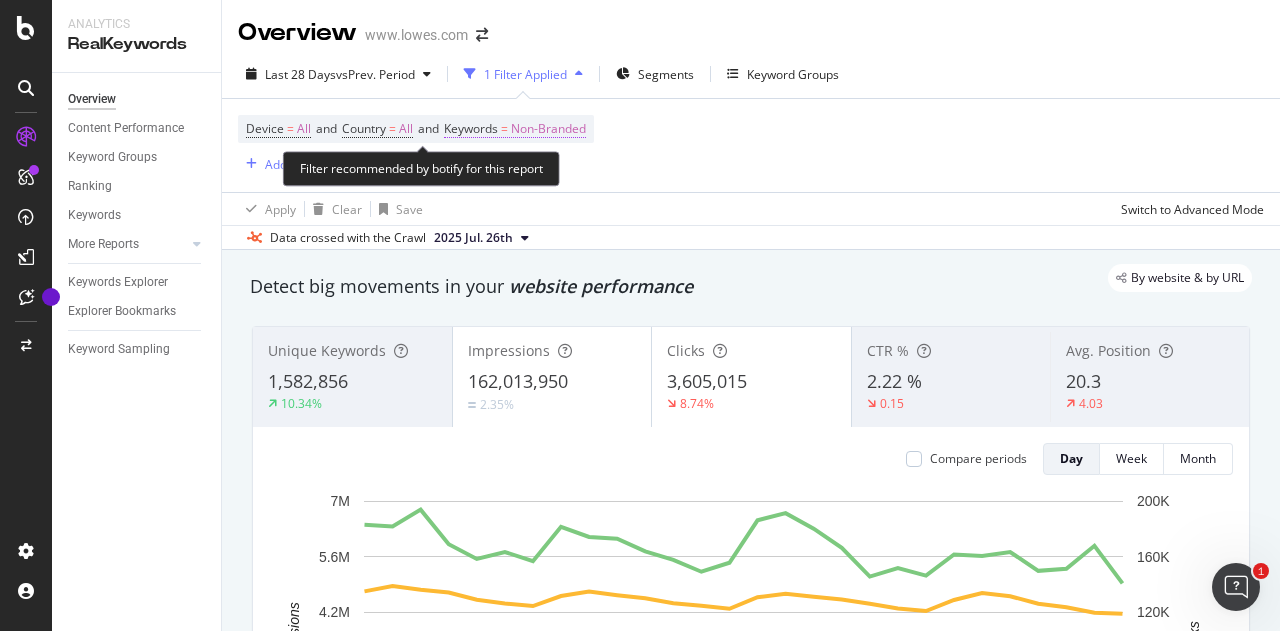 click on "Non-Branded" at bounding box center (548, 129) 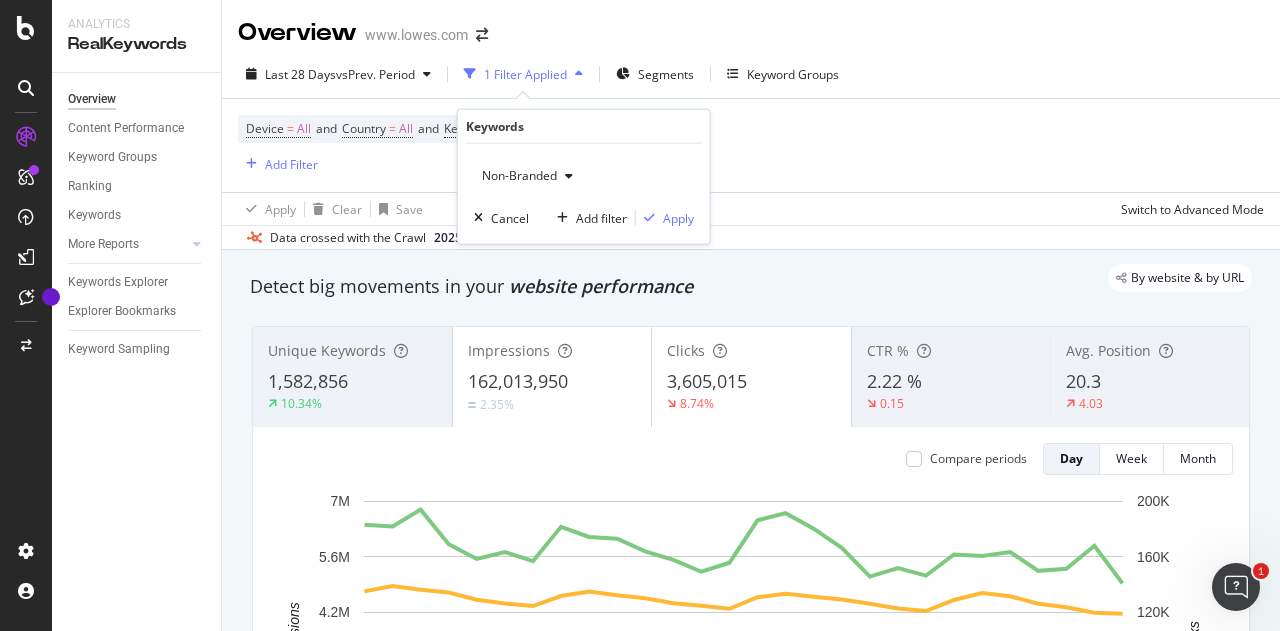 click on "Non-Branded" at bounding box center (515, 175) 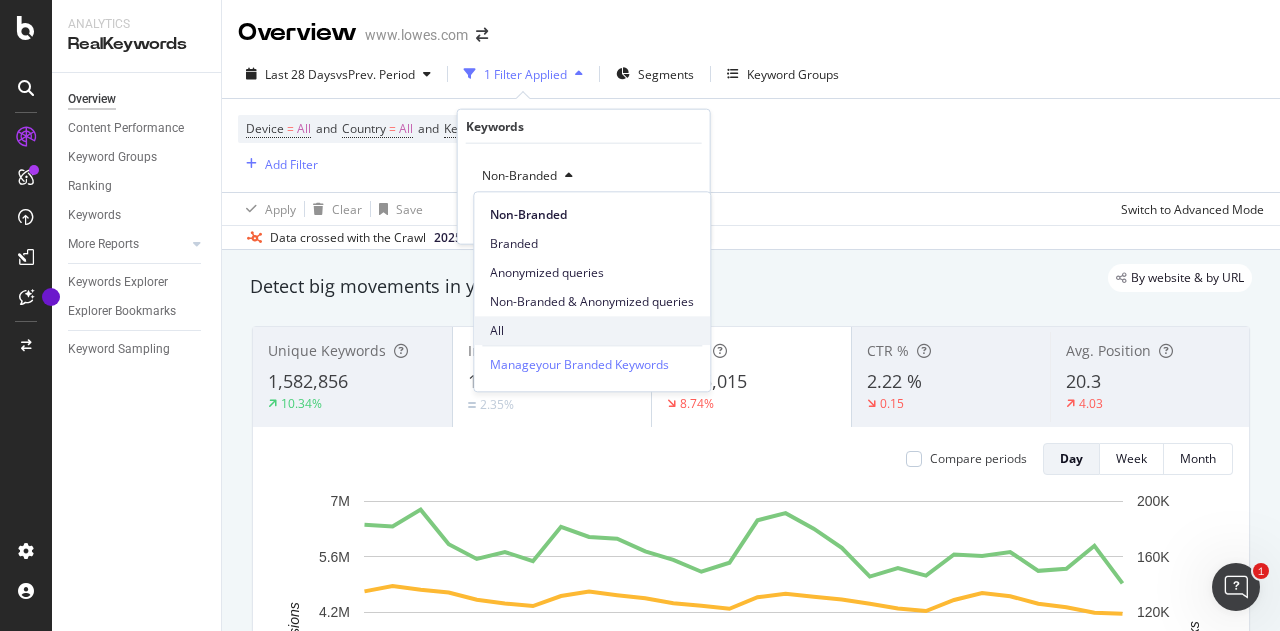 click on "All" at bounding box center [592, 331] 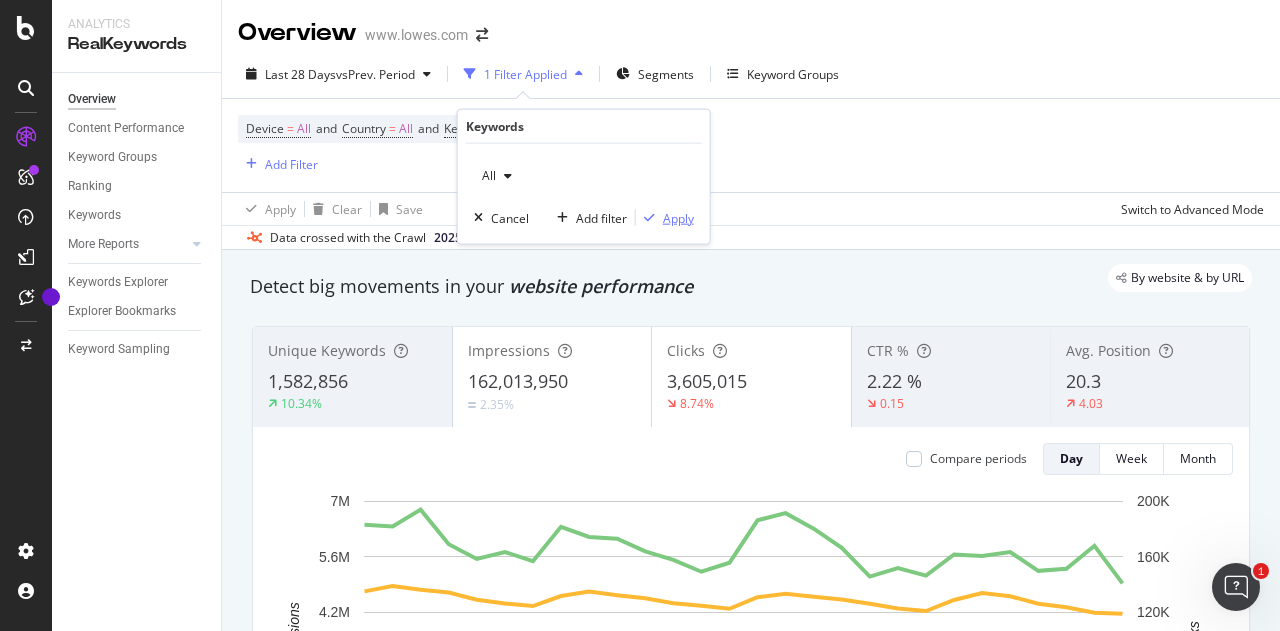 click on "Apply" at bounding box center (665, 218) 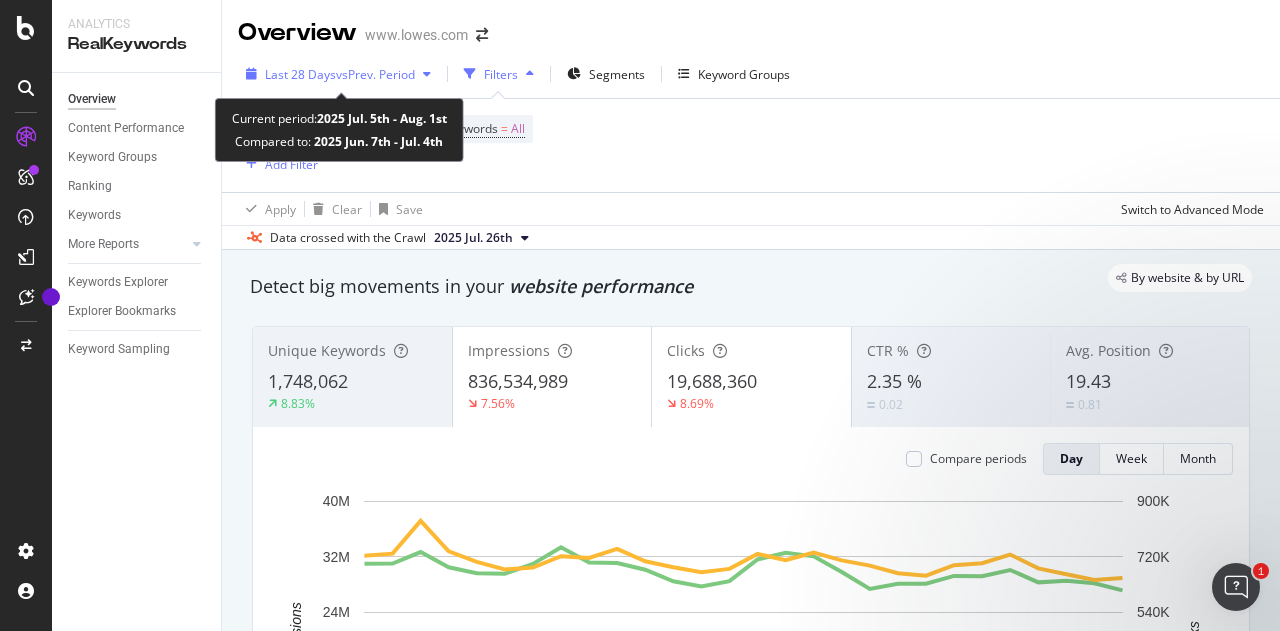 click at bounding box center [427, 74] 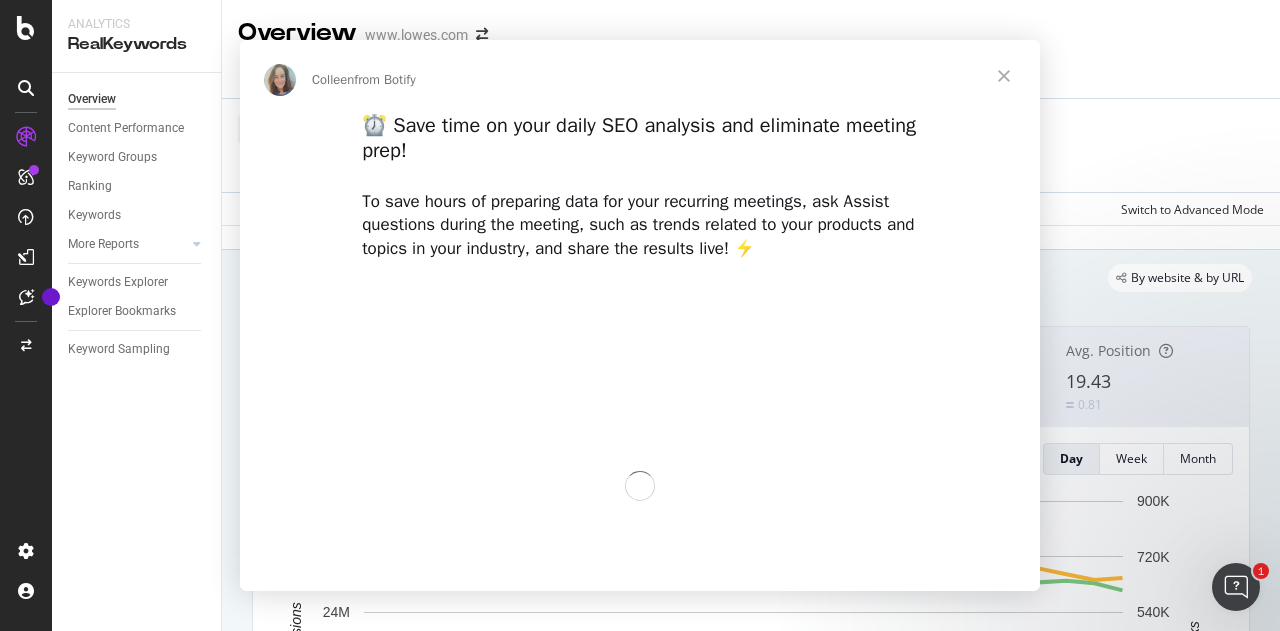 scroll, scrollTop: 0, scrollLeft: 0, axis: both 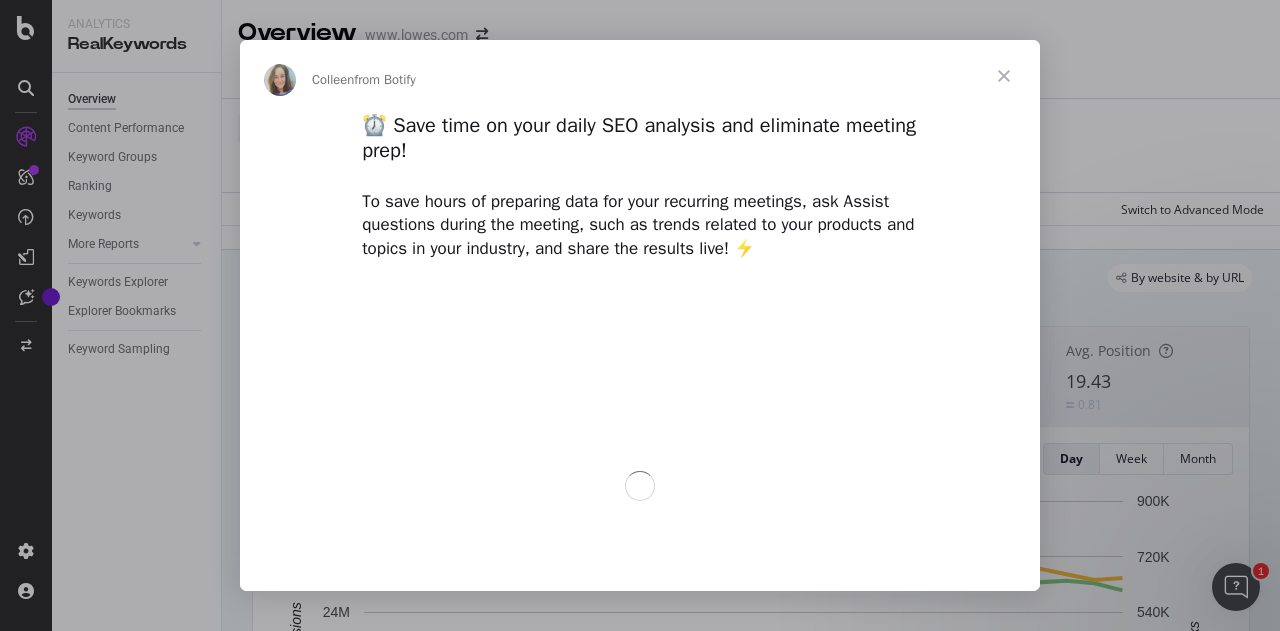click at bounding box center (1004, 76) 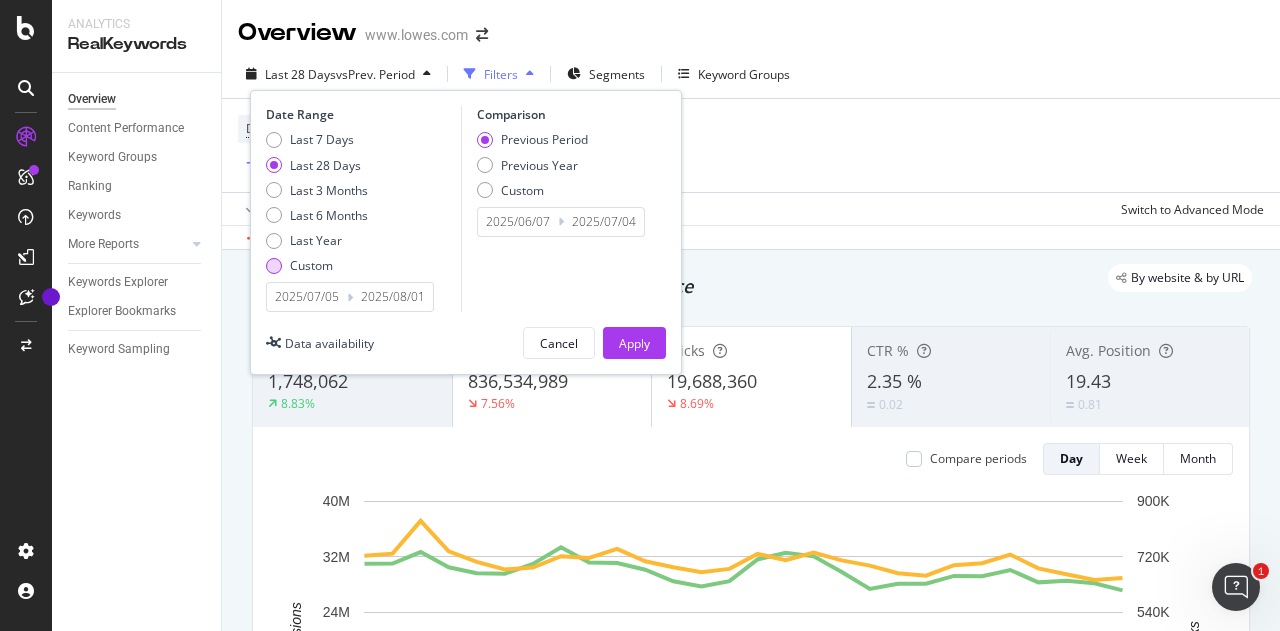 click on "Custom" at bounding box center (311, 265) 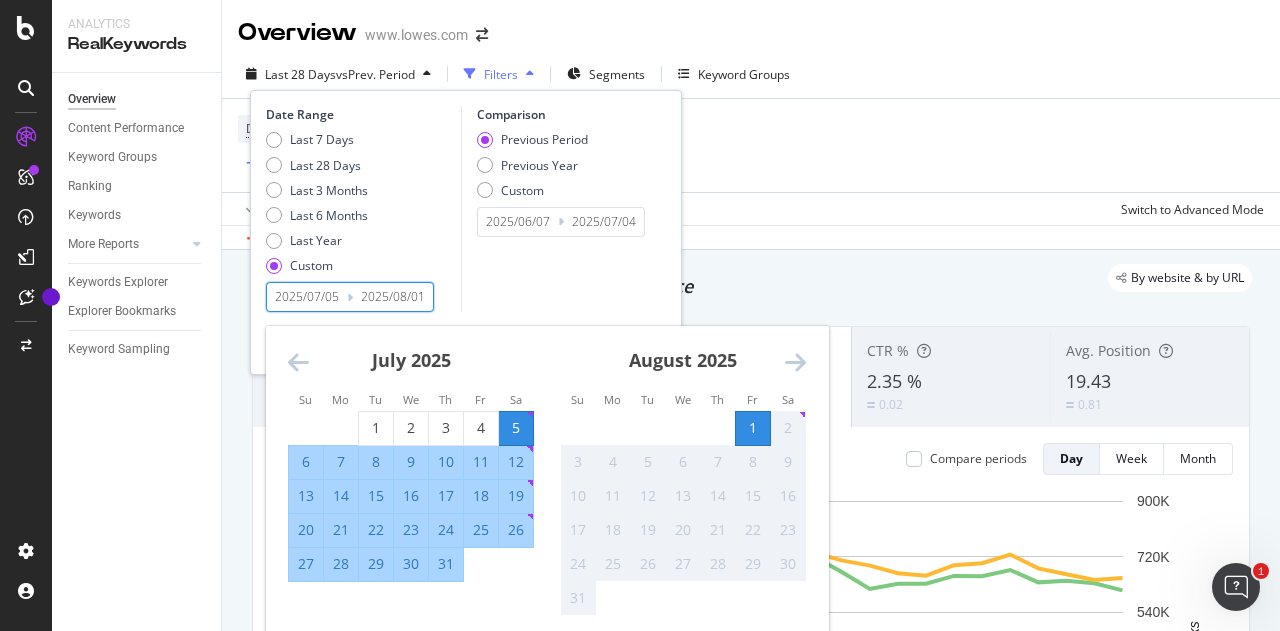 click on "2025/07/05" at bounding box center [307, 297] 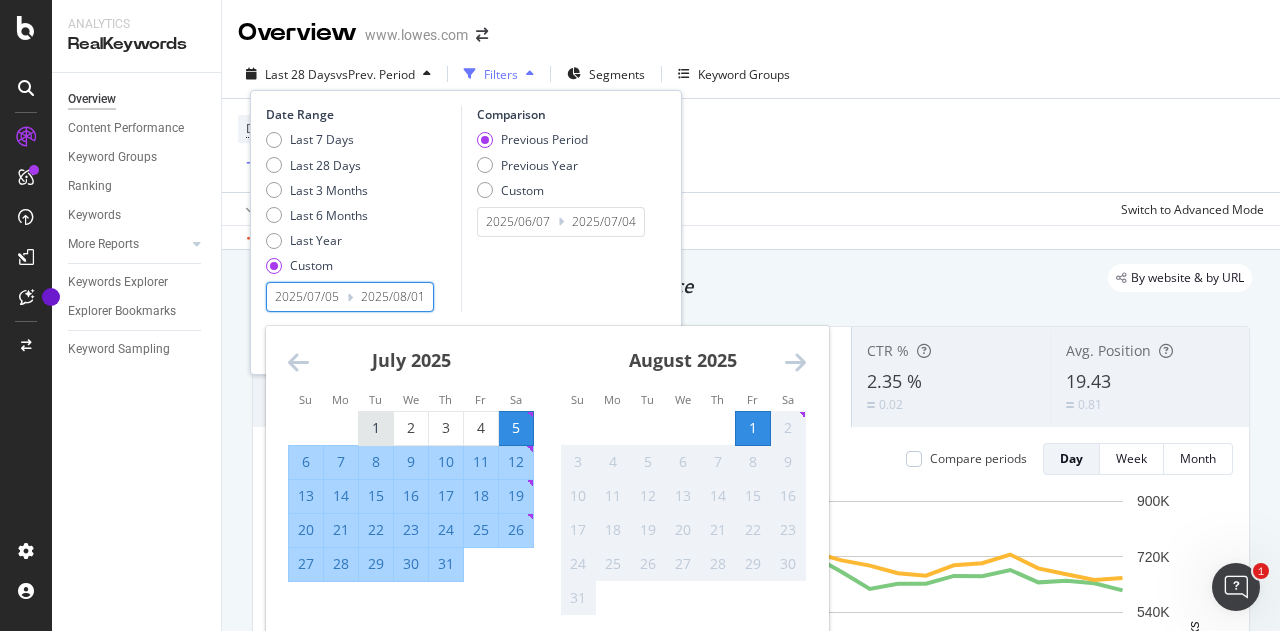 click on "1" at bounding box center (376, 428) 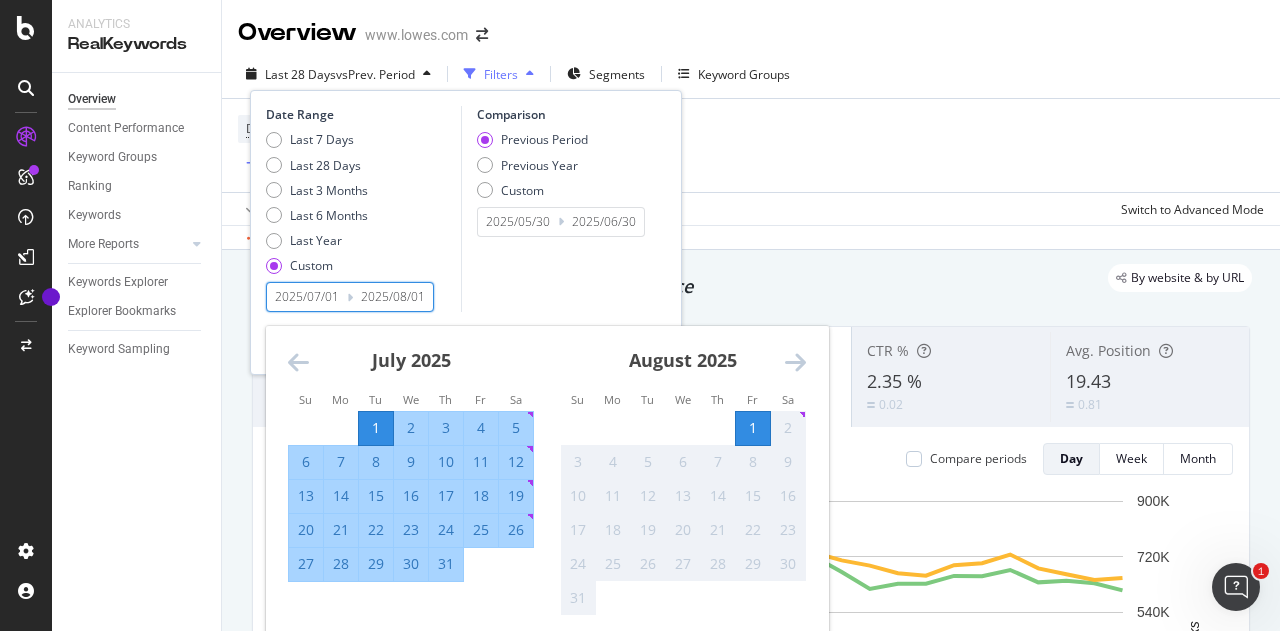 click on "31" at bounding box center (446, 564) 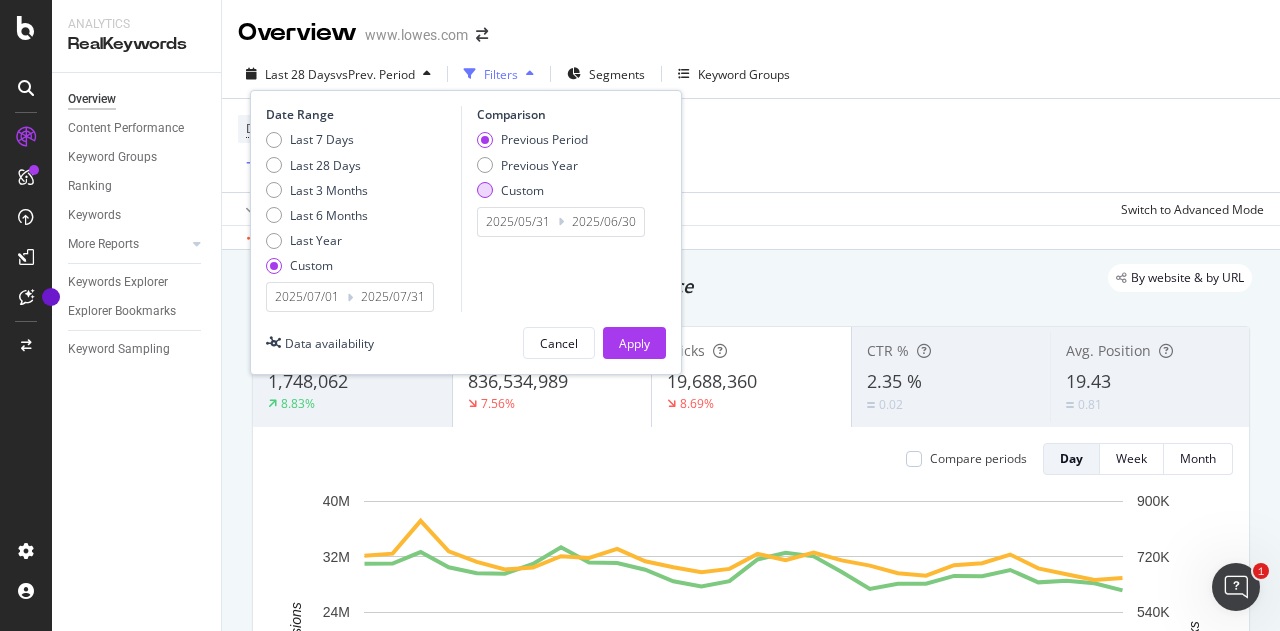 click on "Custom" at bounding box center (532, 190) 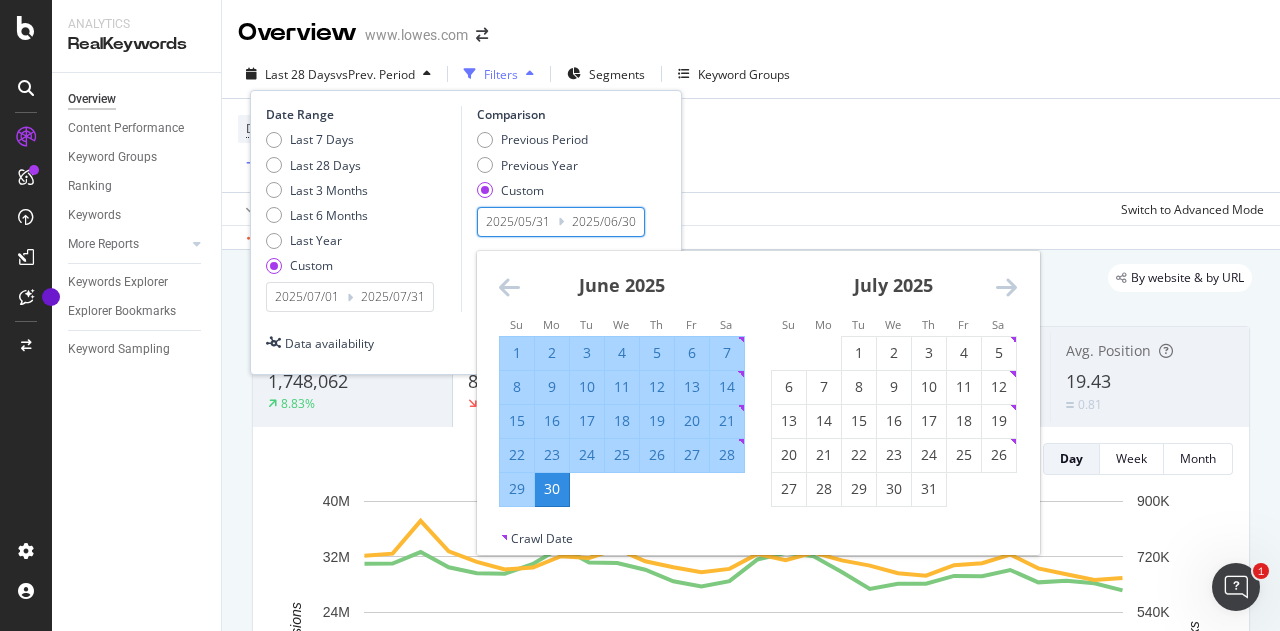 click on "2025/05/31" at bounding box center [518, 222] 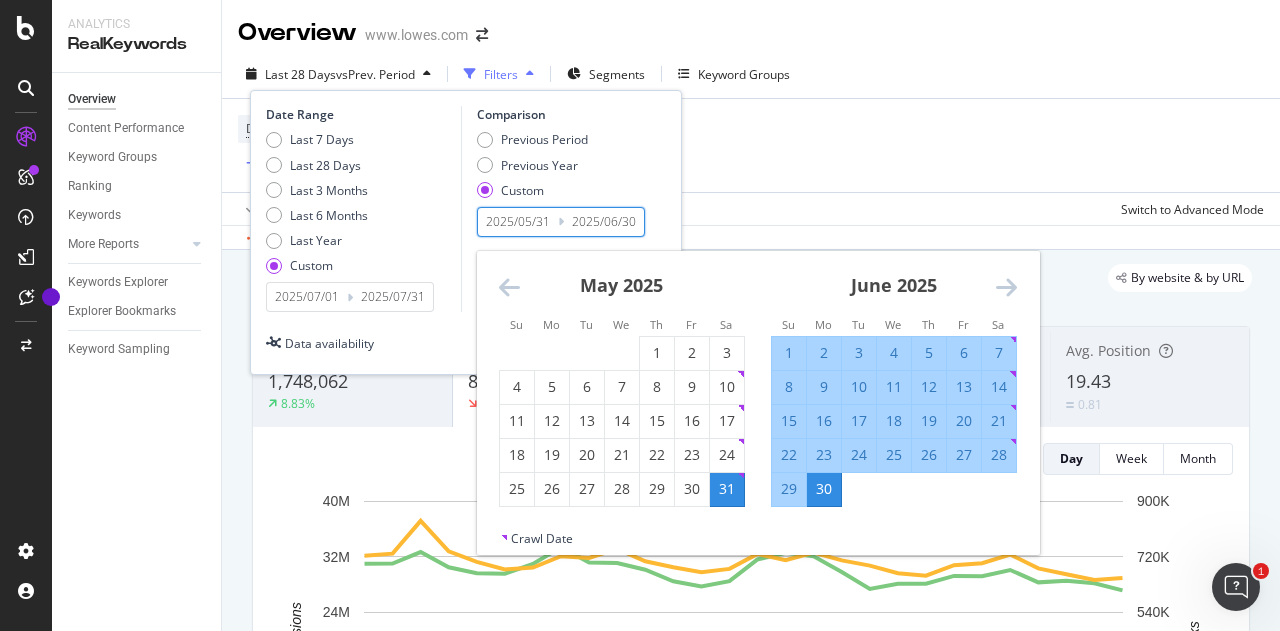click at bounding box center (509, 287) 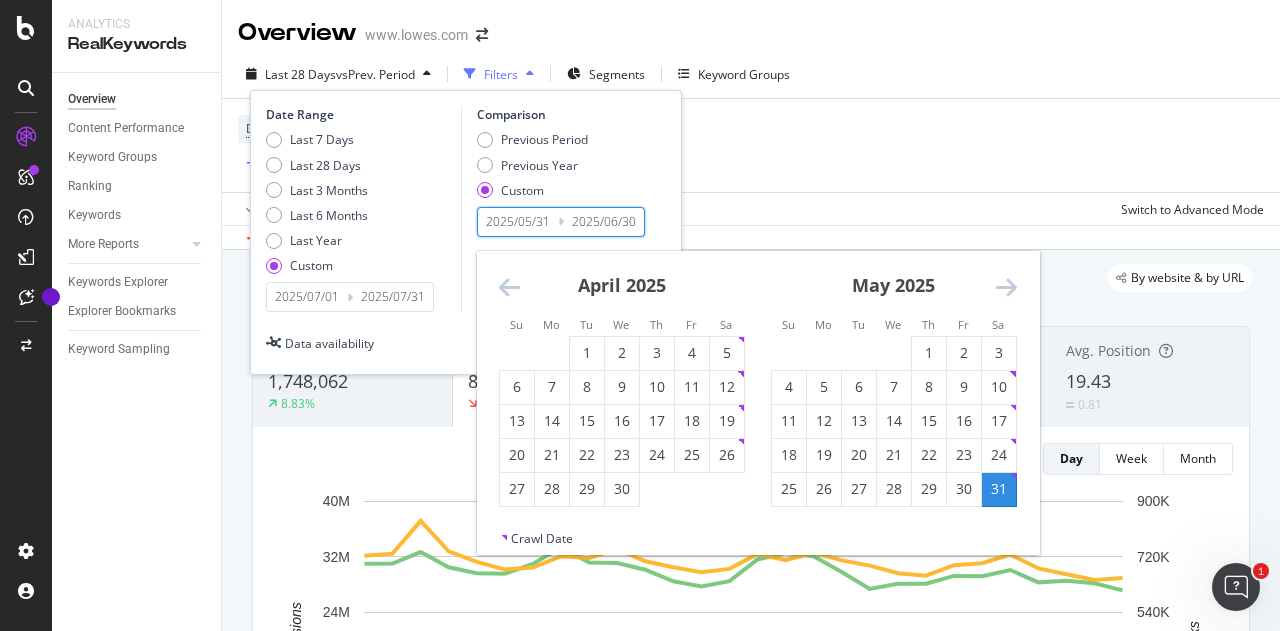 click at bounding box center [509, 287] 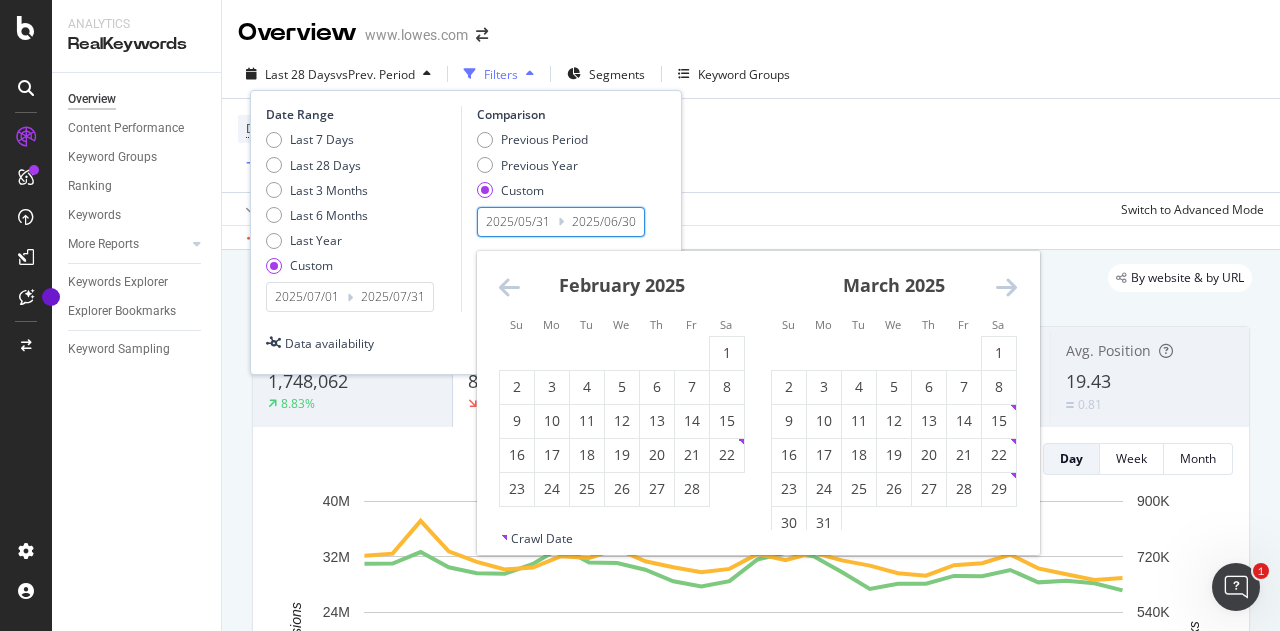 click at bounding box center (509, 287) 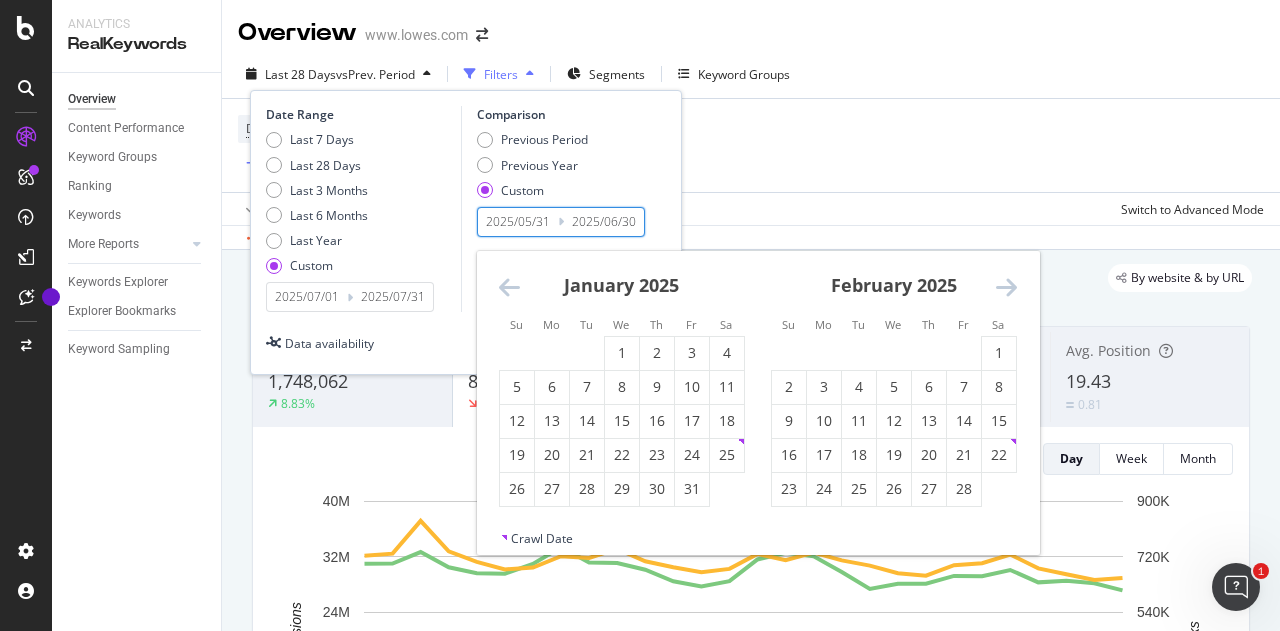 click at bounding box center [509, 287] 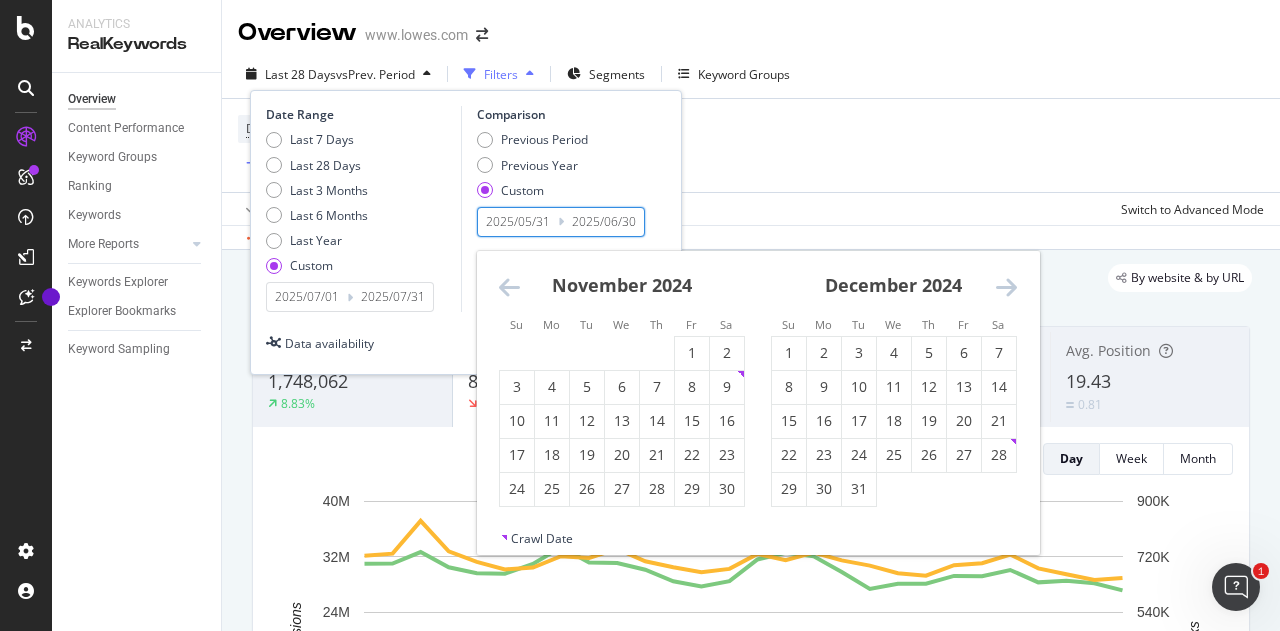 click at bounding box center (509, 287) 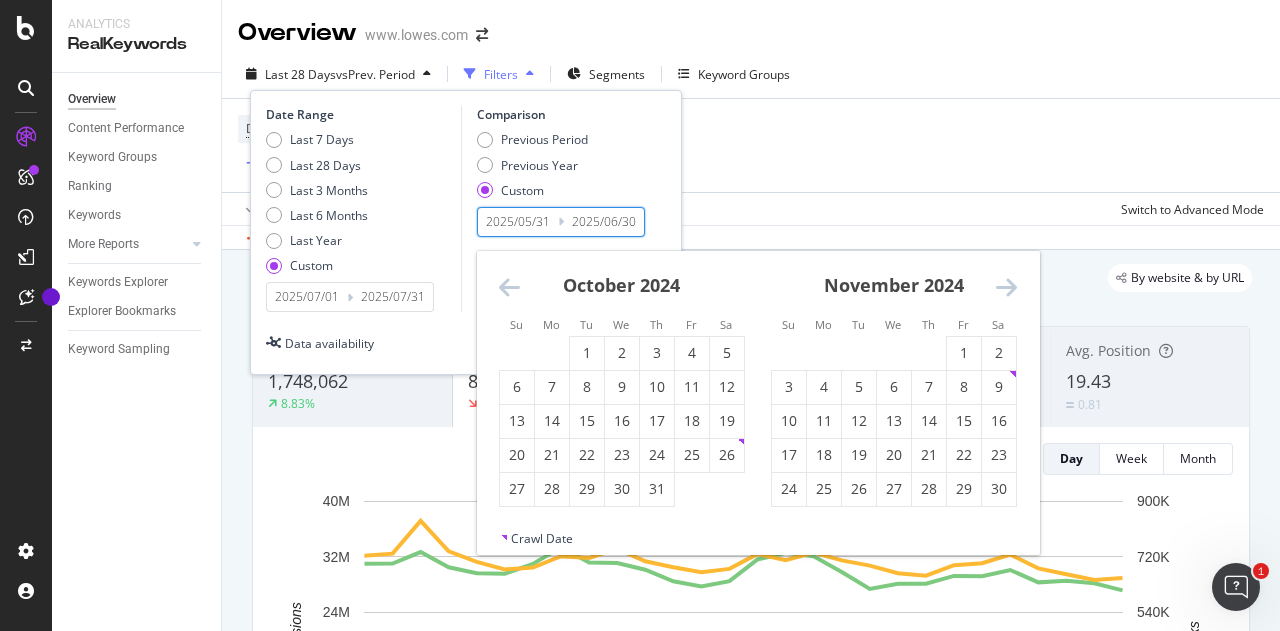 click at bounding box center [509, 287] 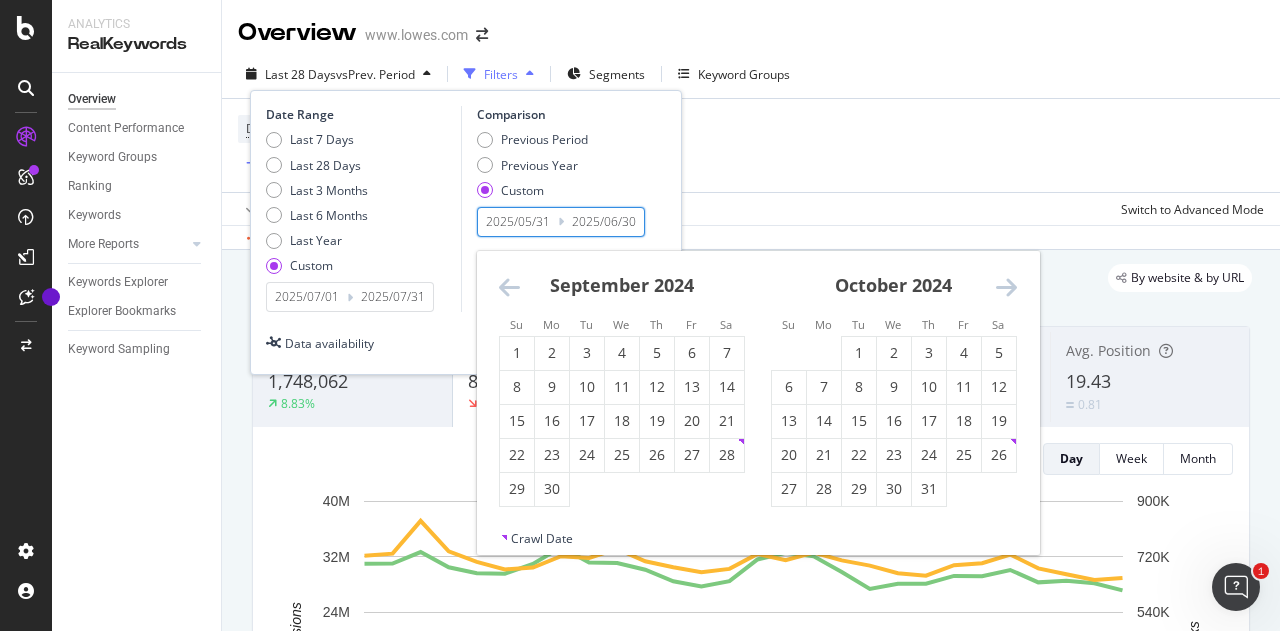 click at bounding box center (509, 287) 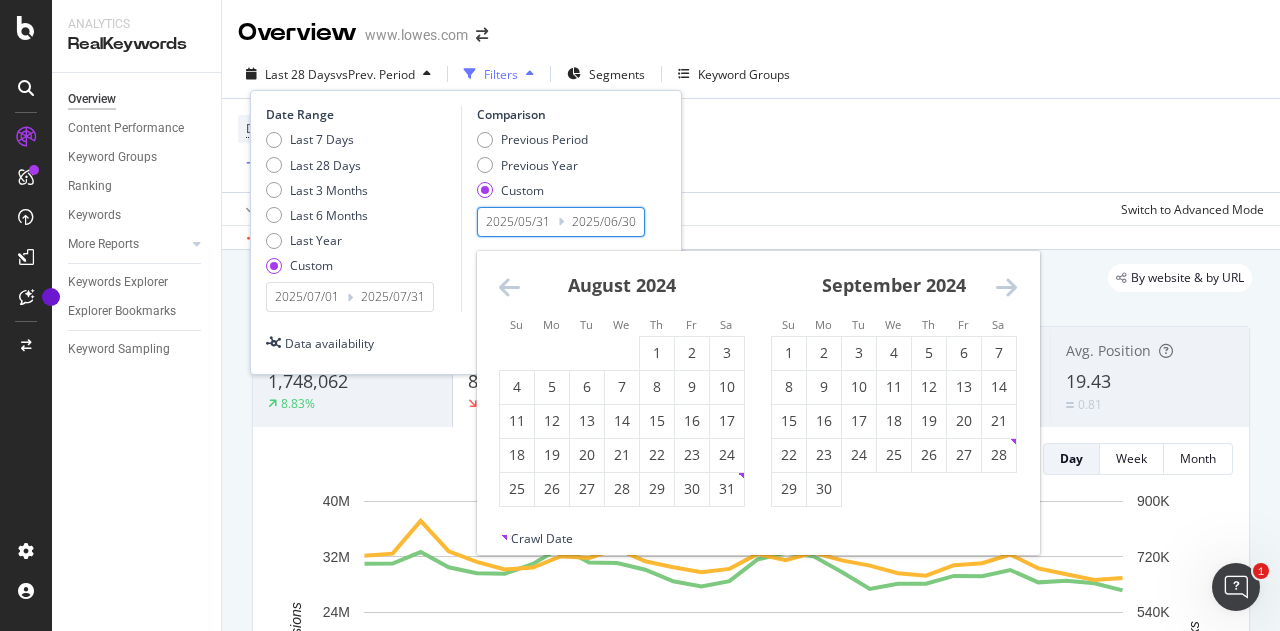 click at bounding box center [509, 287] 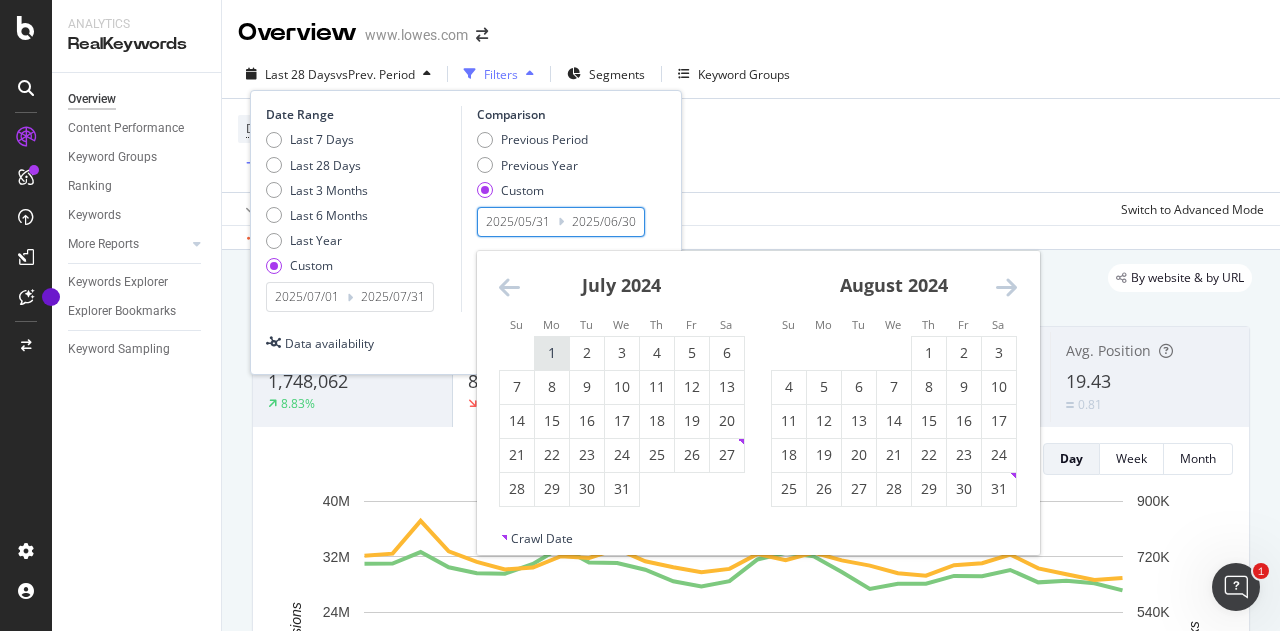 click on "1" at bounding box center (552, 353) 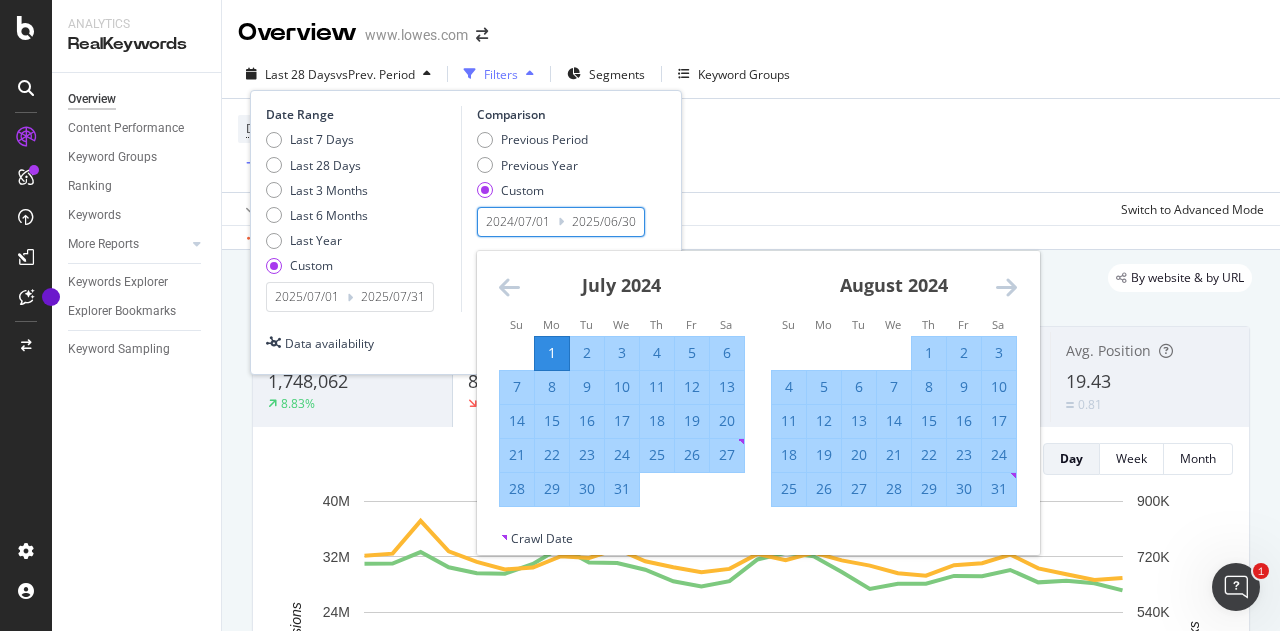 click on "31" at bounding box center [622, 489] 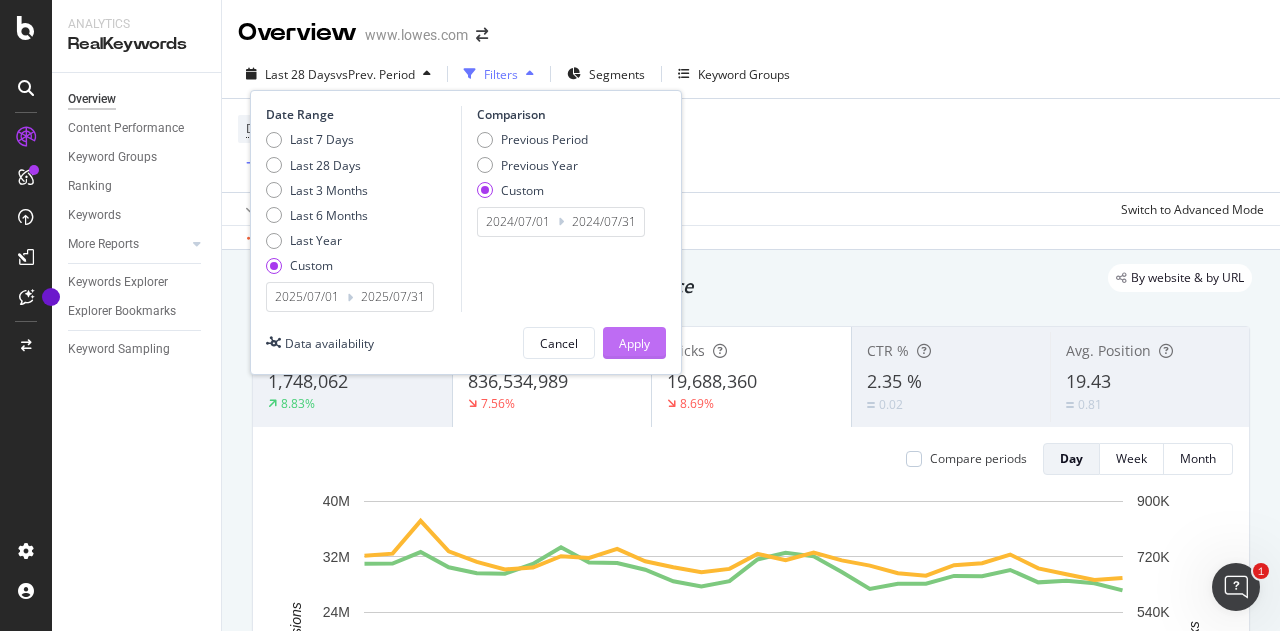 click on "Apply" at bounding box center [634, 343] 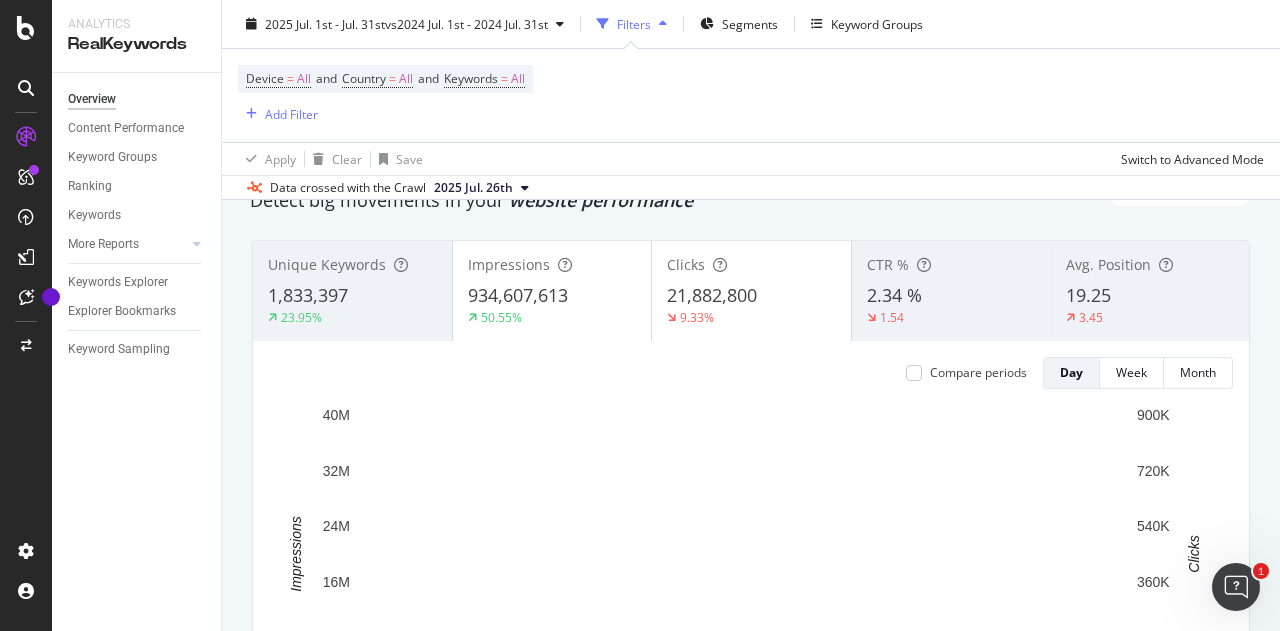 scroll, scrollTop: 0, scrollLeft: 0, axis: both 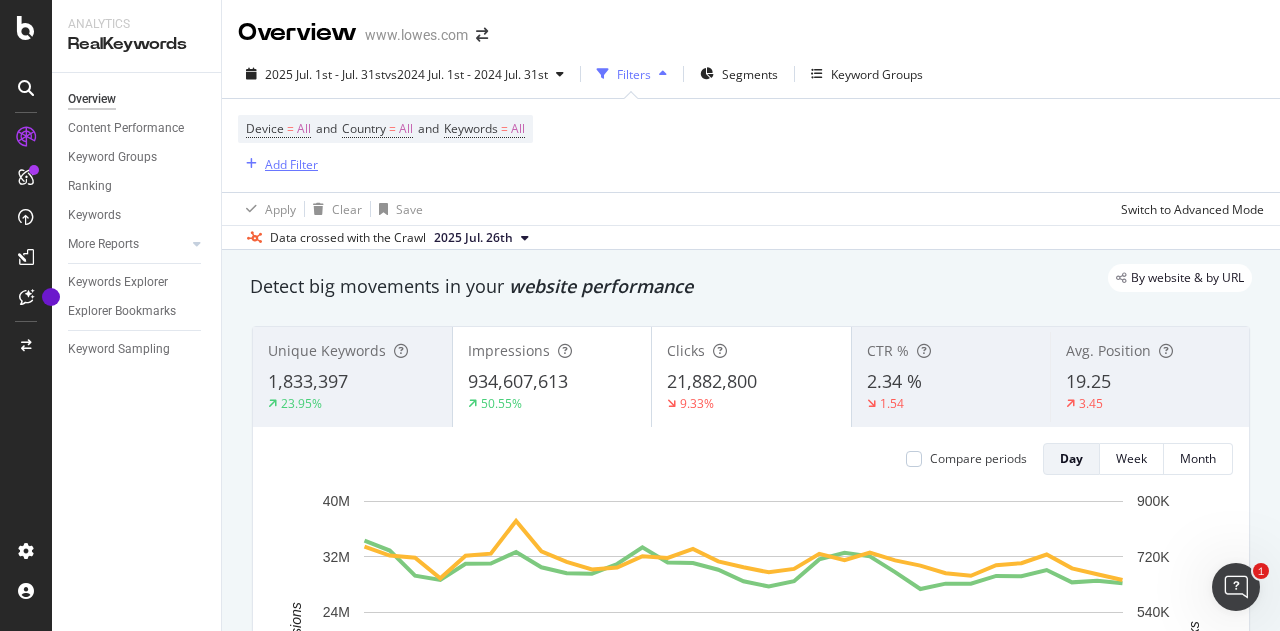 click on "Add Filter" at bounding box center (291, 164) 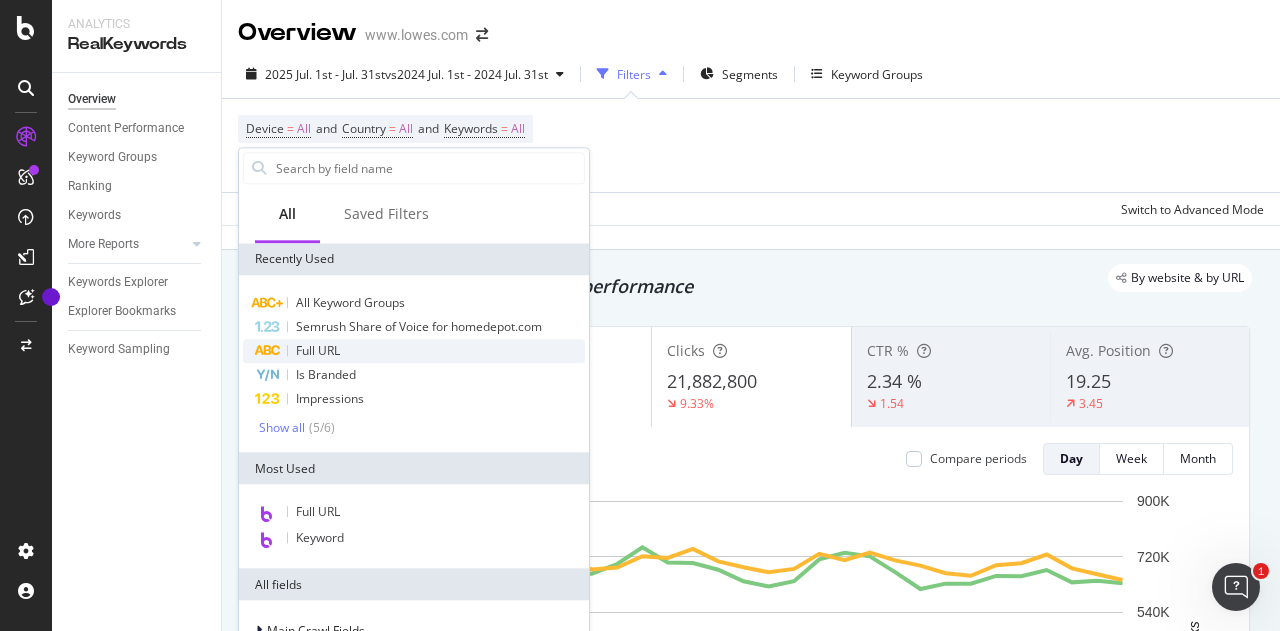click on "Full URL" at bounding box center (318, 350) 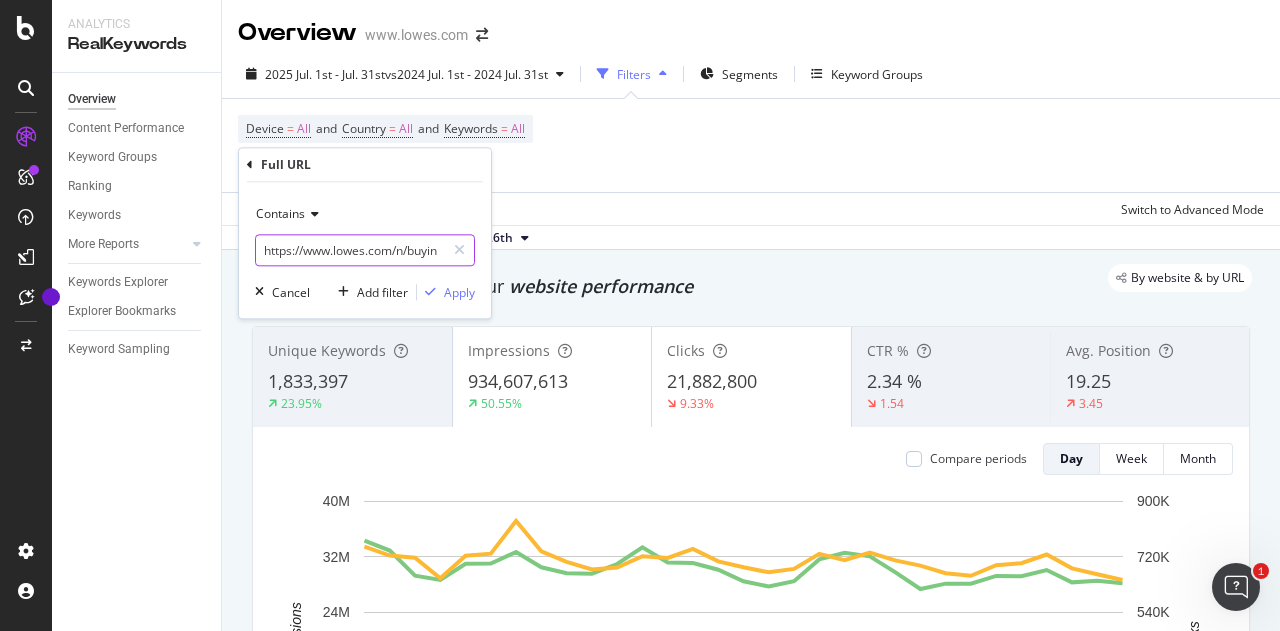 click on "https://www.lowes.com/n/buying-guide/how-to-choose-a-refrigerator" at bounding box center [350, 250] 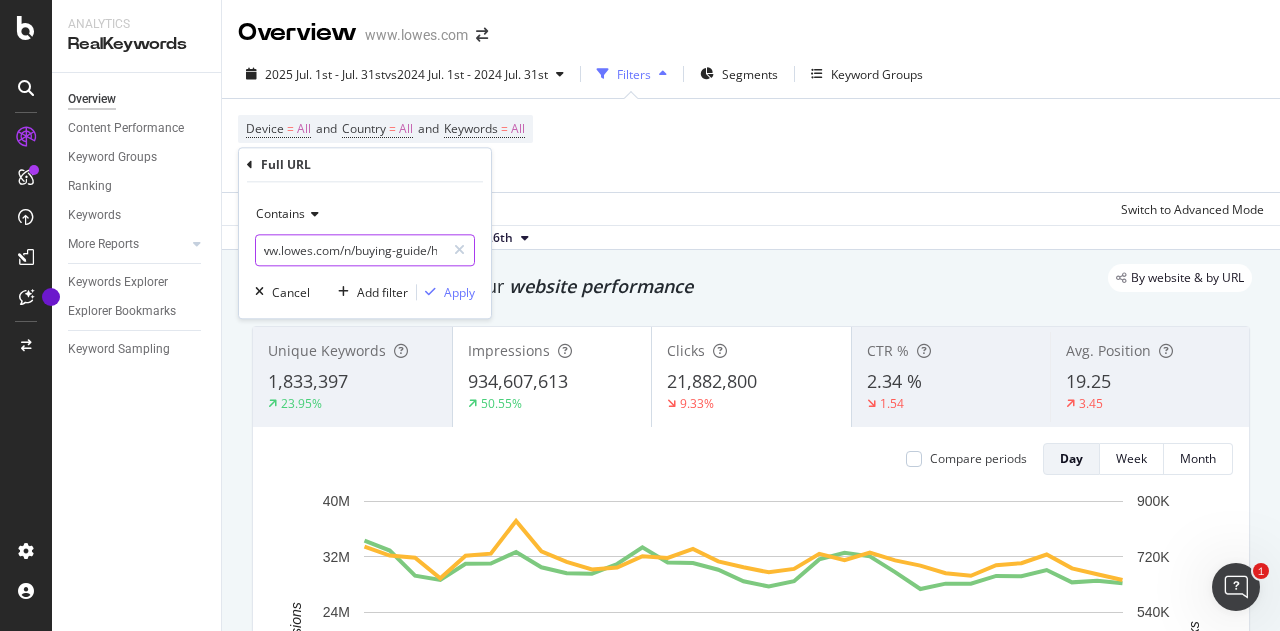 scroll, scrollTop: 0, scrollLeft: 112, axis: horizontal 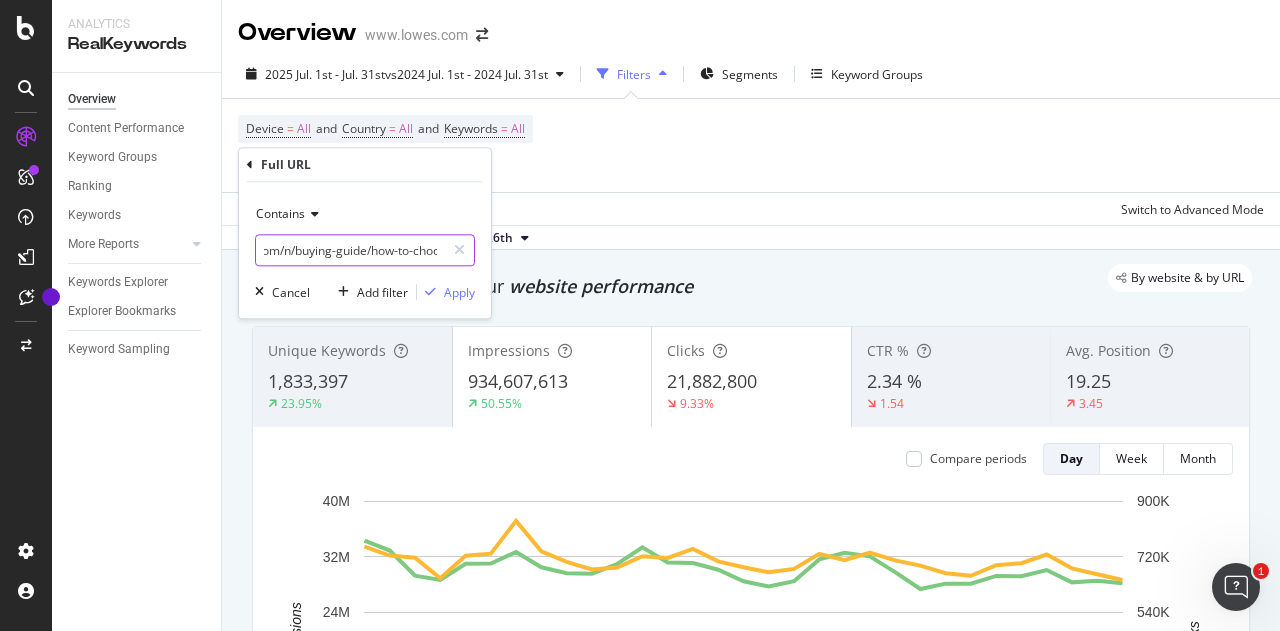 click on "https://www.lowes.com/n/buying-guide/how-to-choose-a-refrigerator" at bounding box center [350, 250] 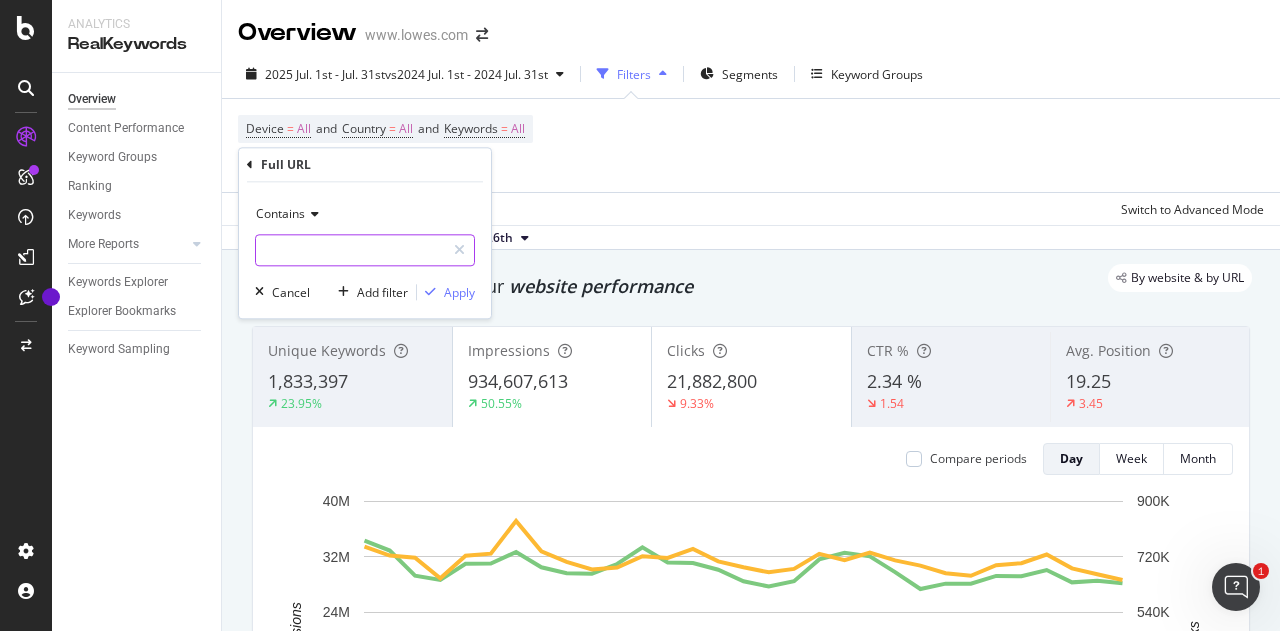 scroll, scrollTop: 0, scrollLeft: 0, axis: both 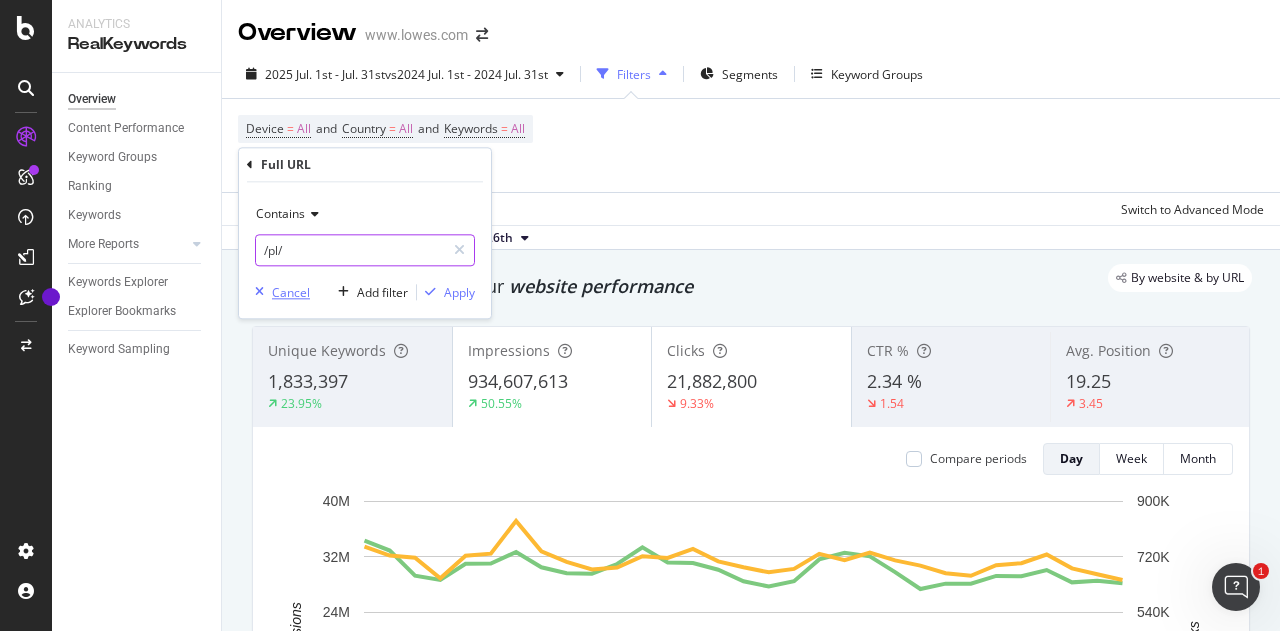 type on "/pl/" 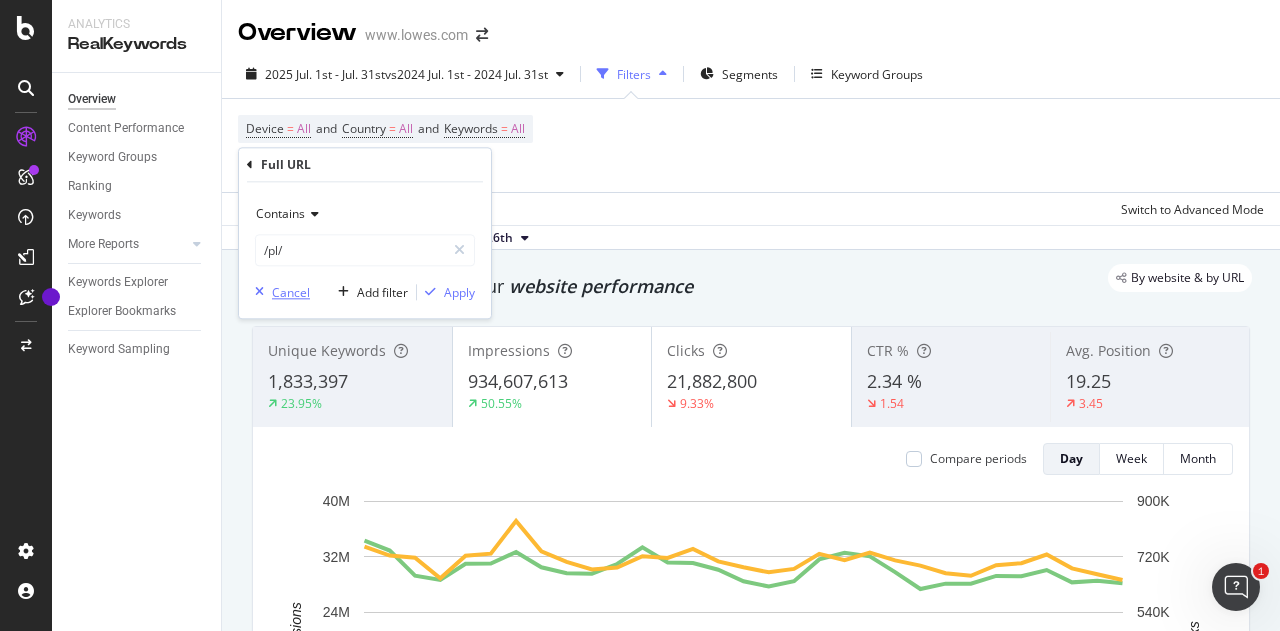 click on "Cancel" at bounding box center [291, 292] 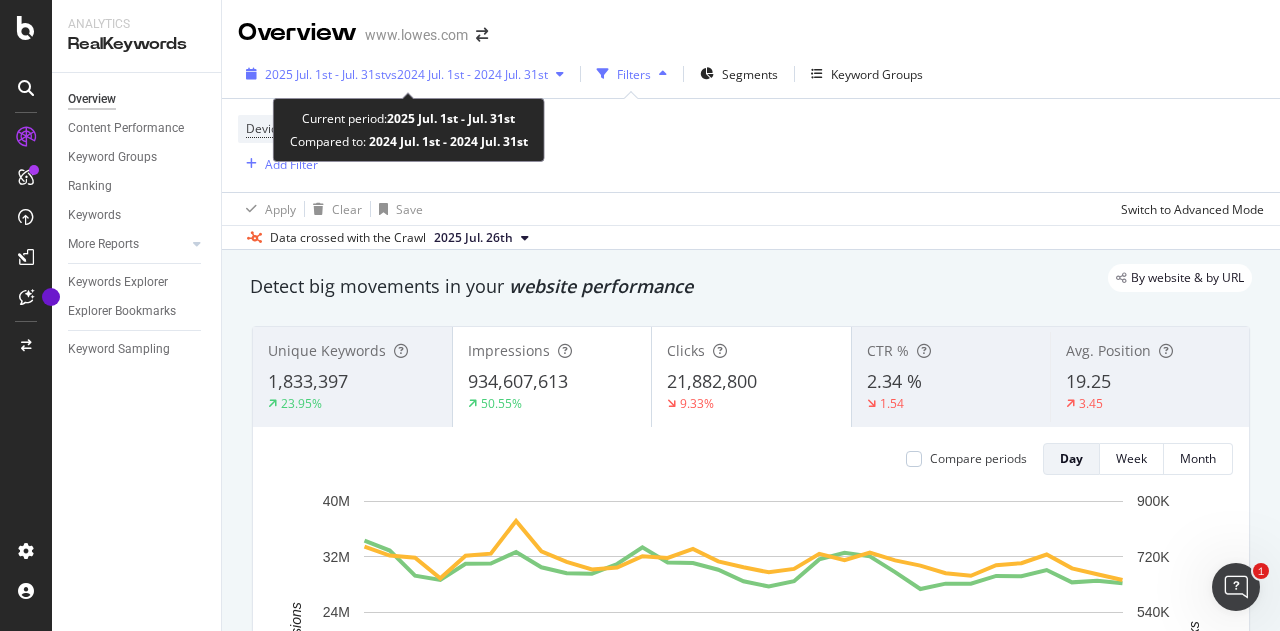 click on "2025 Jul. 1st - Jul. 31st" at bounding box center (325, 74) 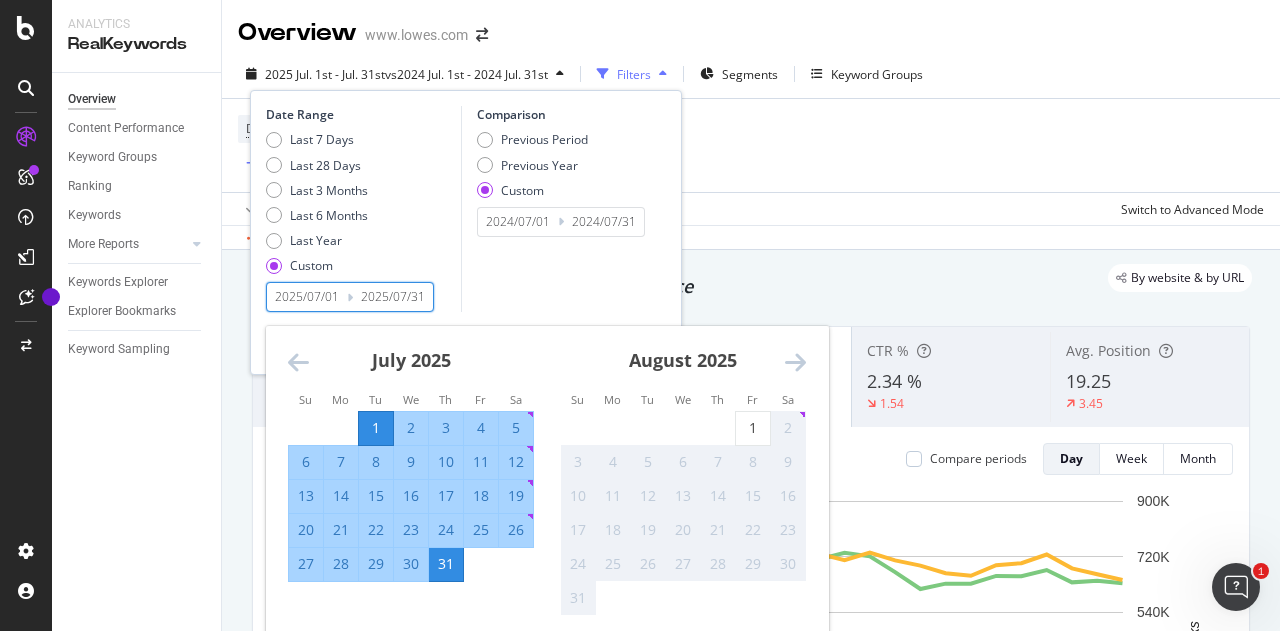 click on "2025/07/31" at bounding box center [393, 297] 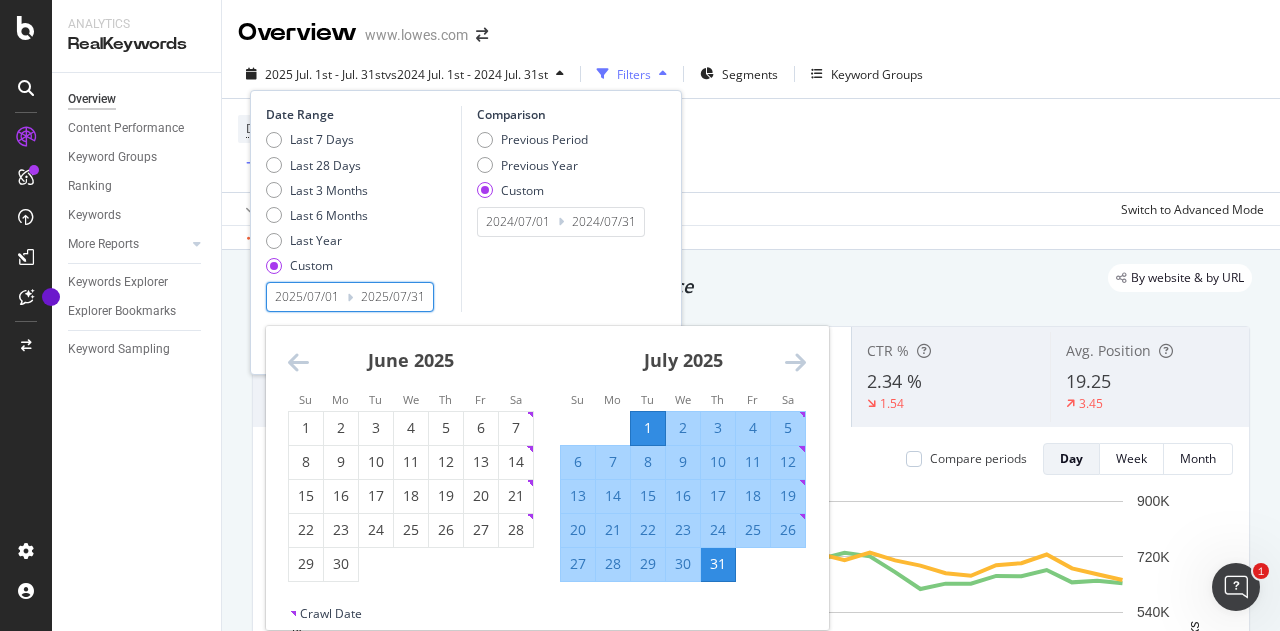 click at bounding box center (795, 362) 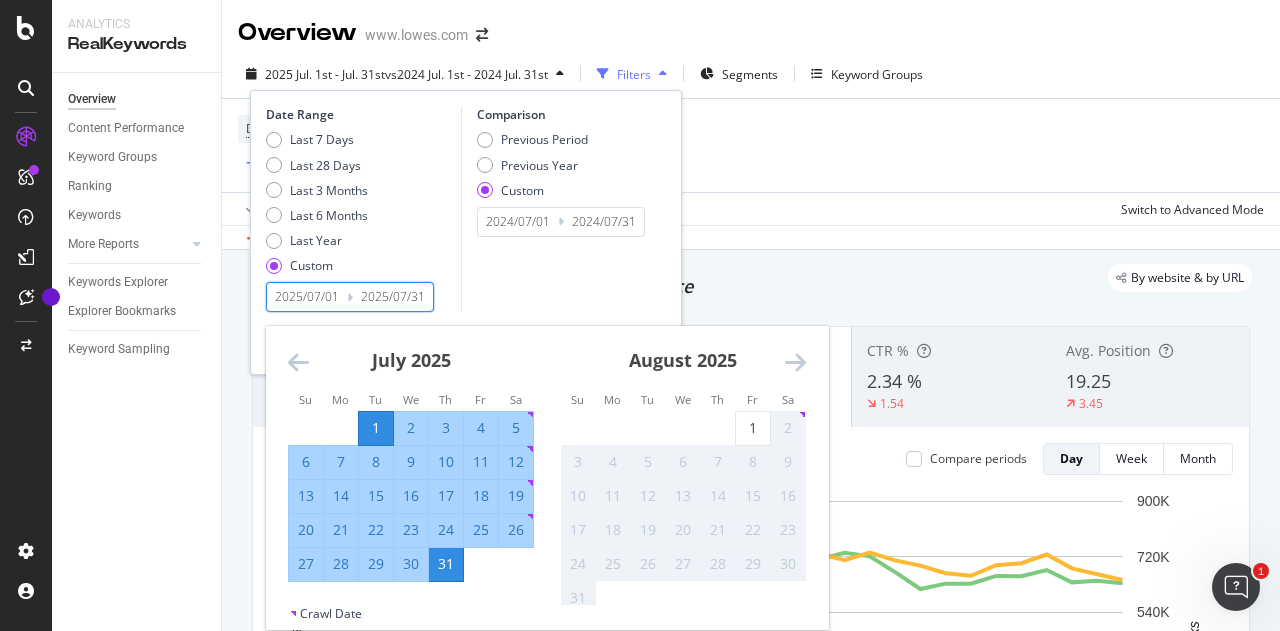 click on "Device   =     All  and  Country   =     All  and  Keywords   =     All Add Filter" at bounding box center (751, 145) 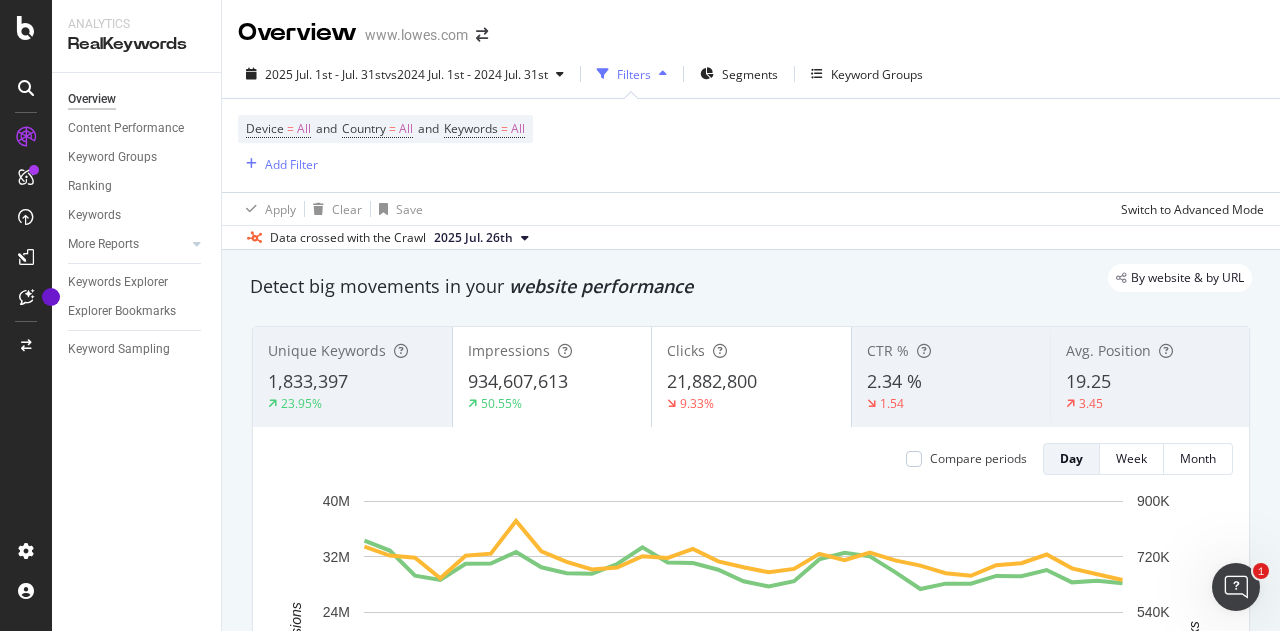 drag, startPoint x: 256, startPoint y: 279, endPoint x: 733, endPoint y: 285, distance: 477.03772 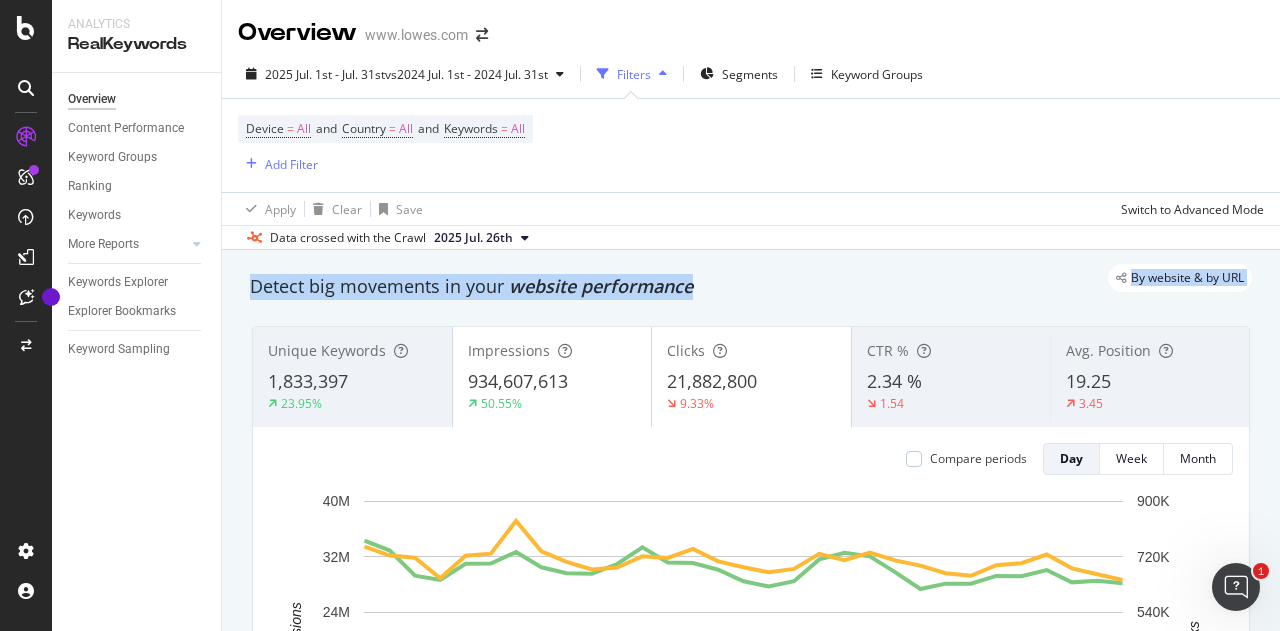 drag, startPoint x: 647, startPoint y: 282, endPoint x: 706, endPoint y: 309, distance: 64.884514 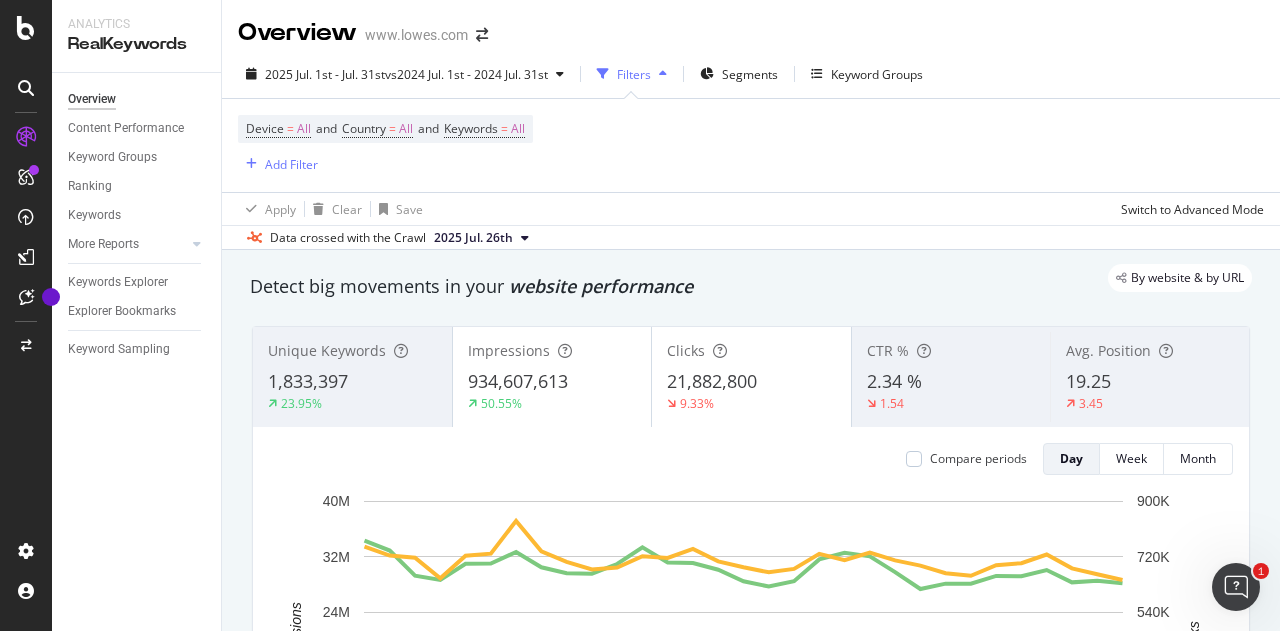 click on "By website & by URL" at bounding box center (741, 278) 